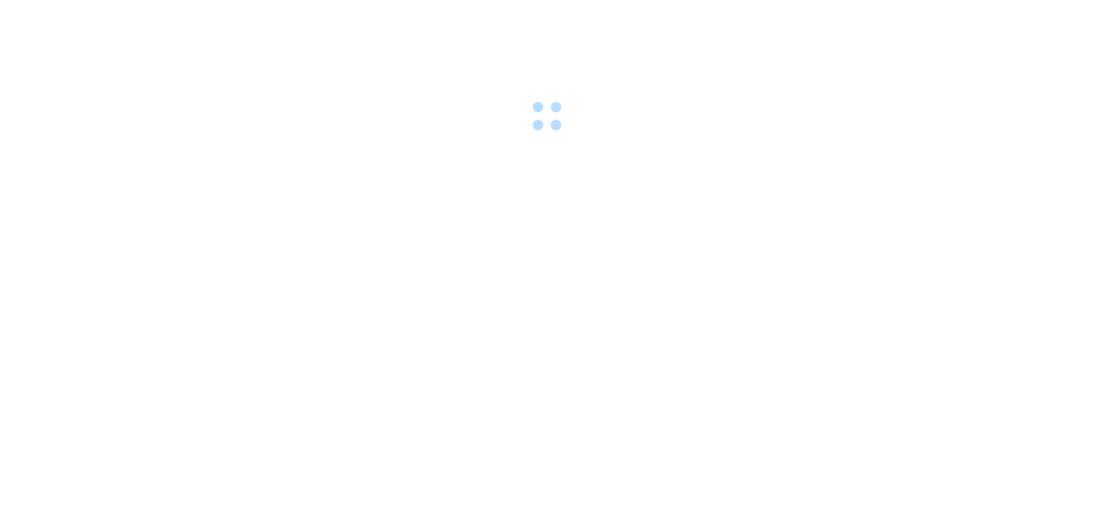 scroll, scrollTop: 0, scrollLeft: 0, axis: both 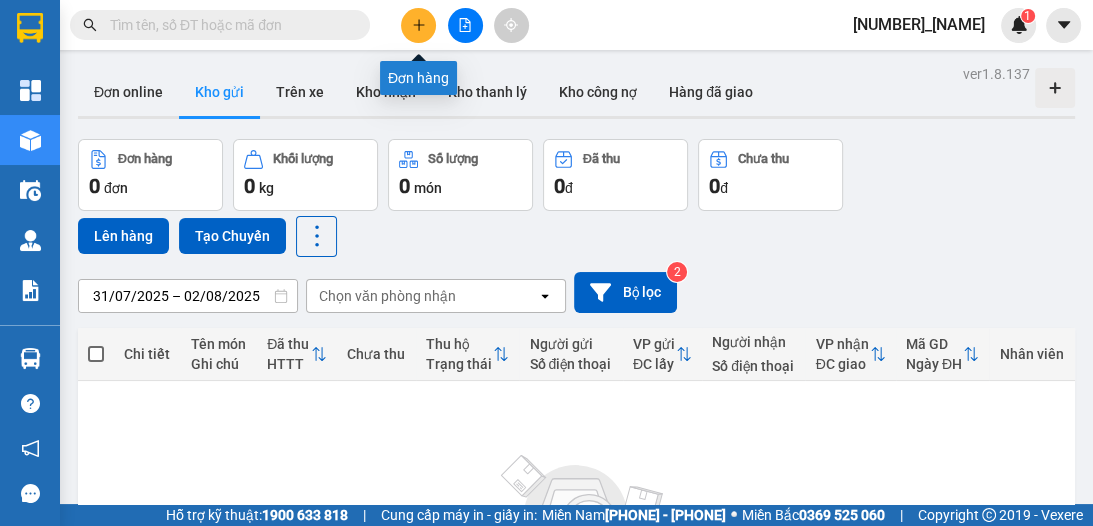 click 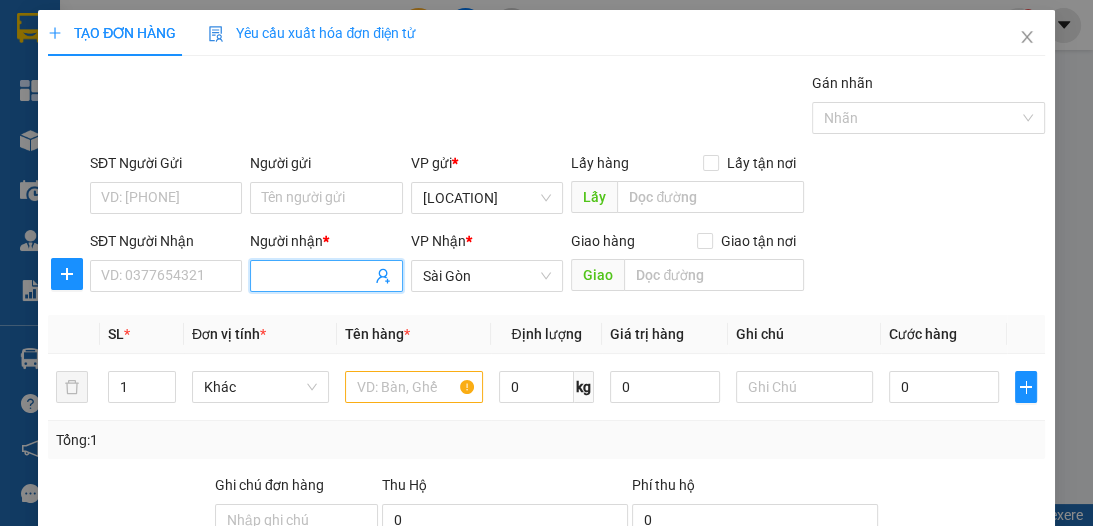 click on "Người nhận  *" at bounding box center (316, 276) 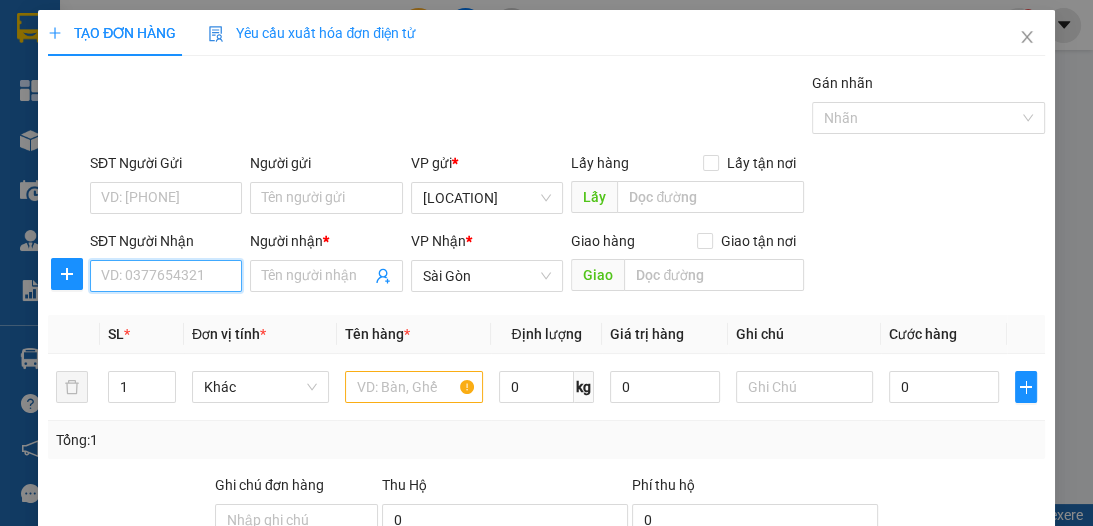 click on "SĐT Người Nhận" at bounding box center [166, 276] 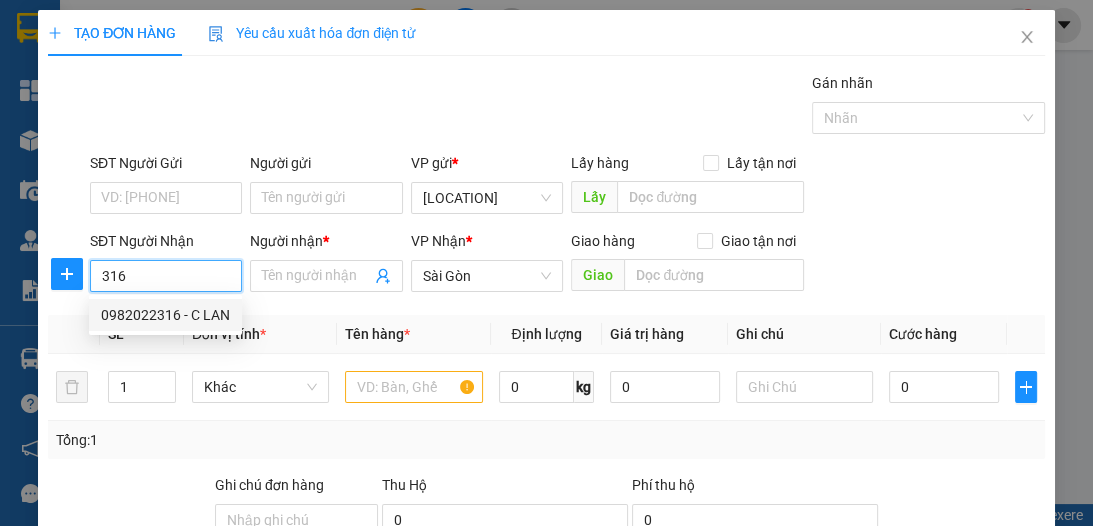 click on "0982022316 - C LAN" at bounding box center (165, 315) 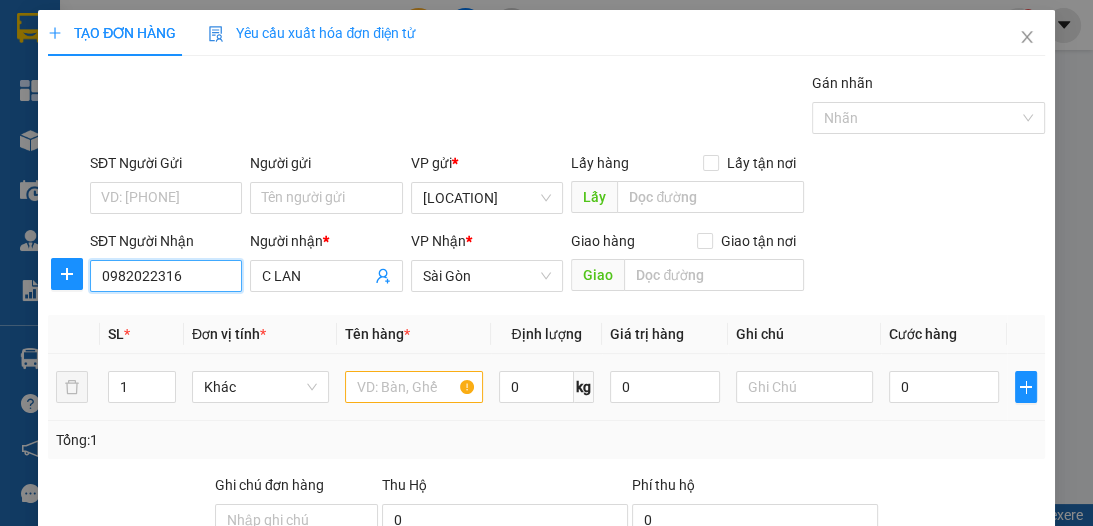 type on "0982022316" 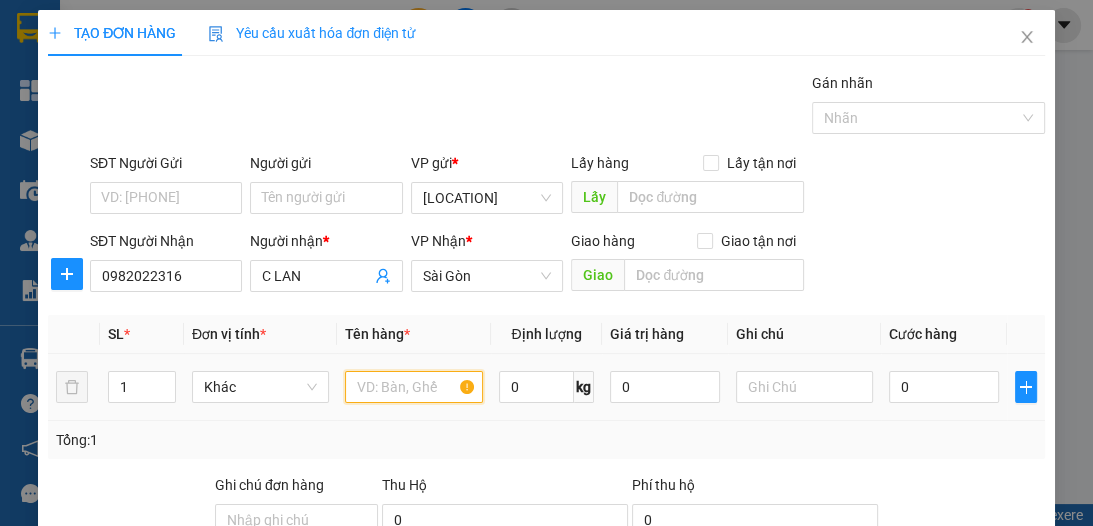 click at bounding box center [413, 387] 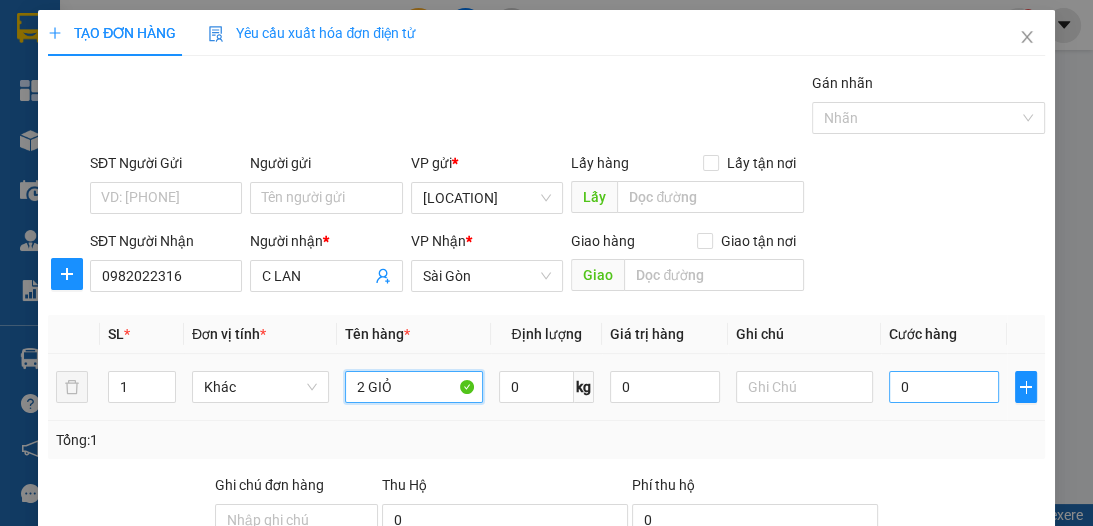 type on "2 GIỎ" 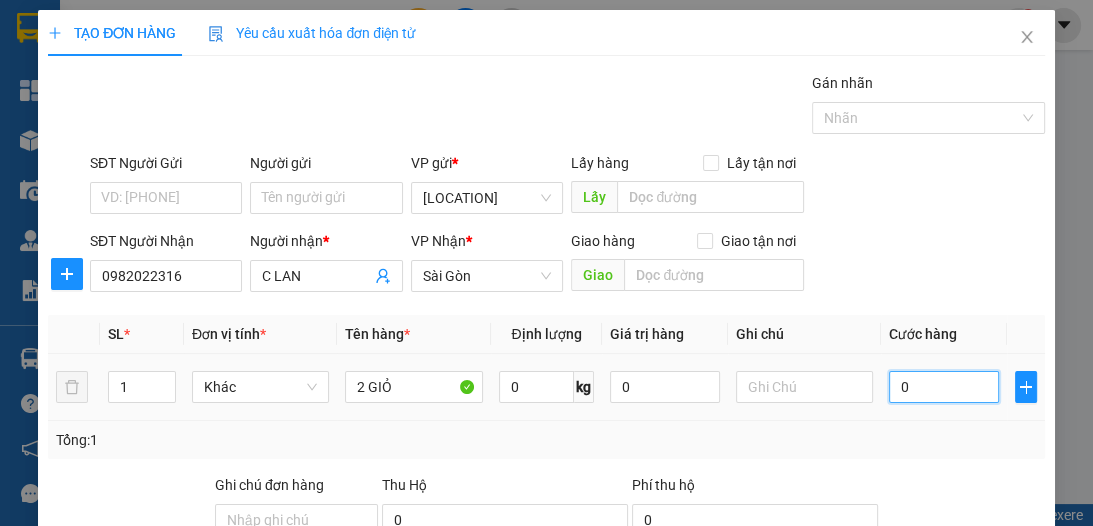 click on "0" at bounding box center [944, 387] 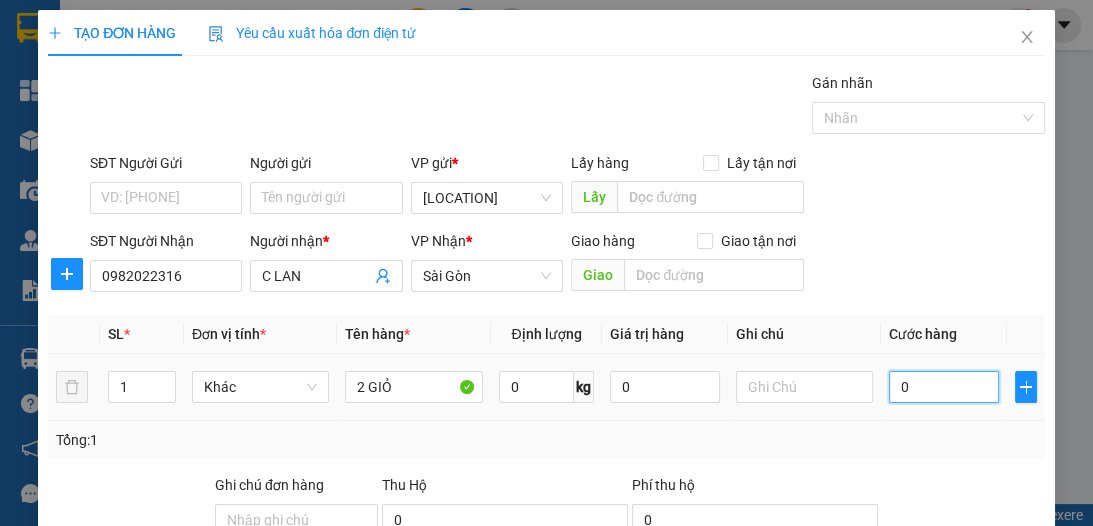 type on "70" 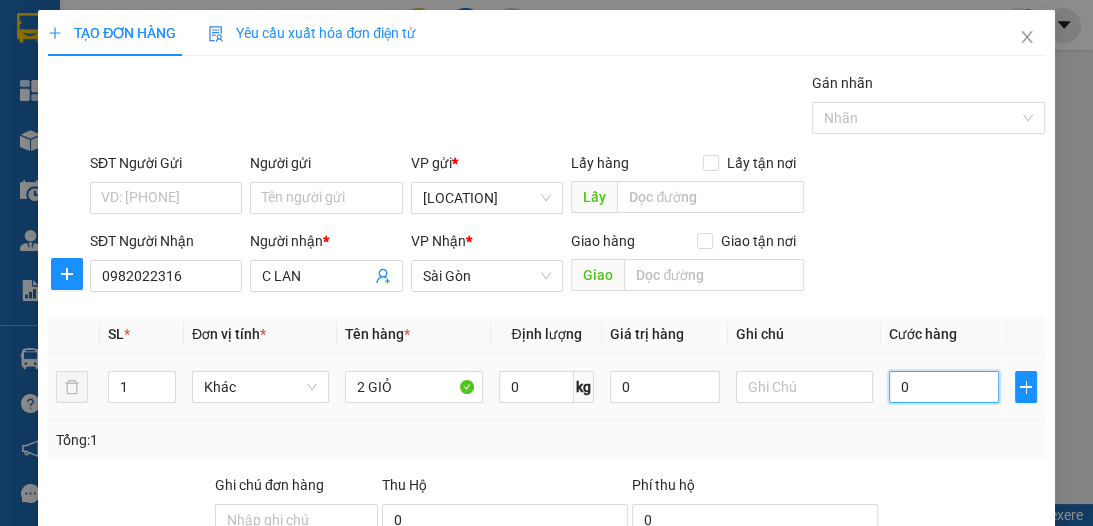 type on "70" 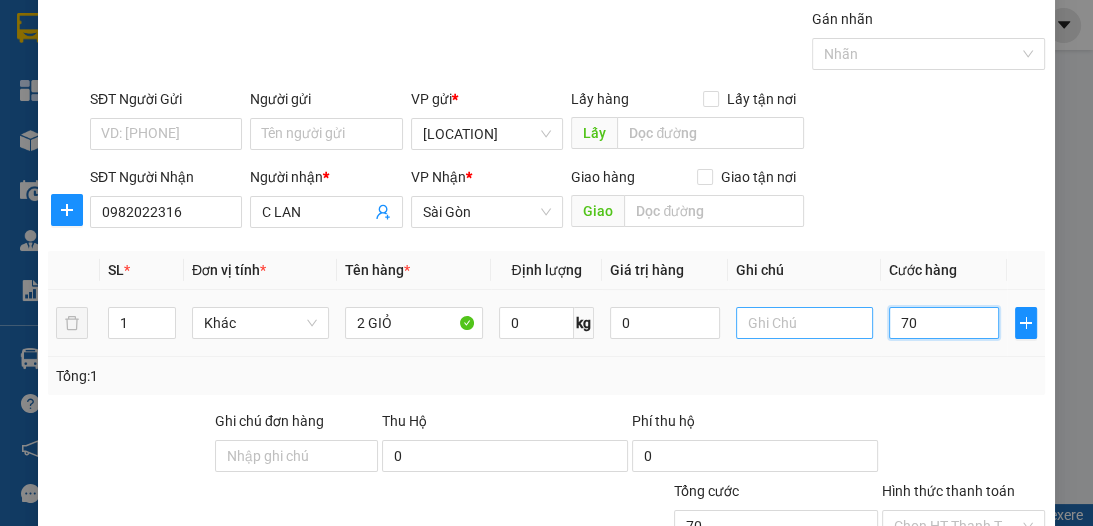 scroll, scrollTop: 133, scrollLeft: 0, axis: vertical 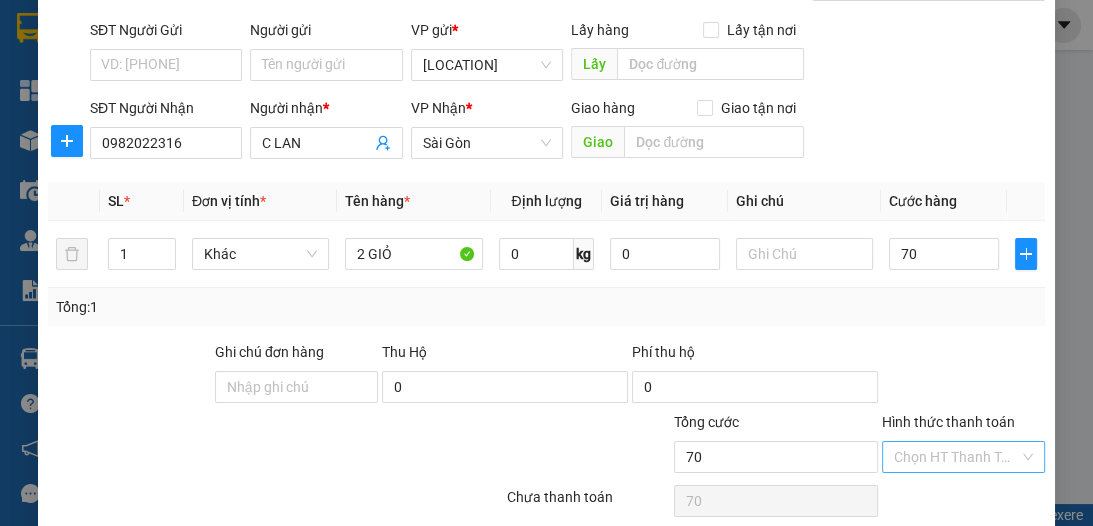 click on "Hình thức thanh toán" at bounding box center [956, 457] 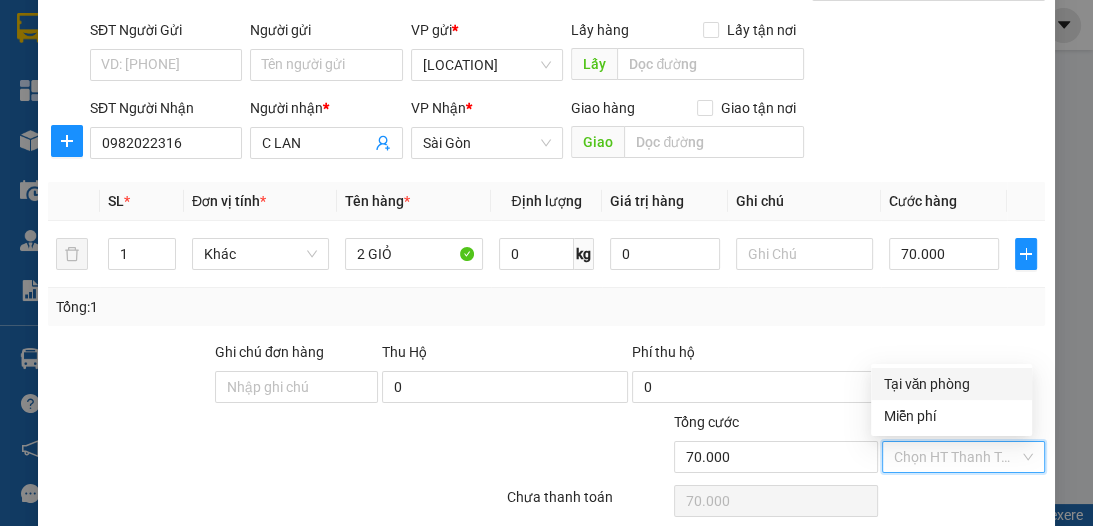 click on "Tại văn phòng" at bounding box center [951, 384] 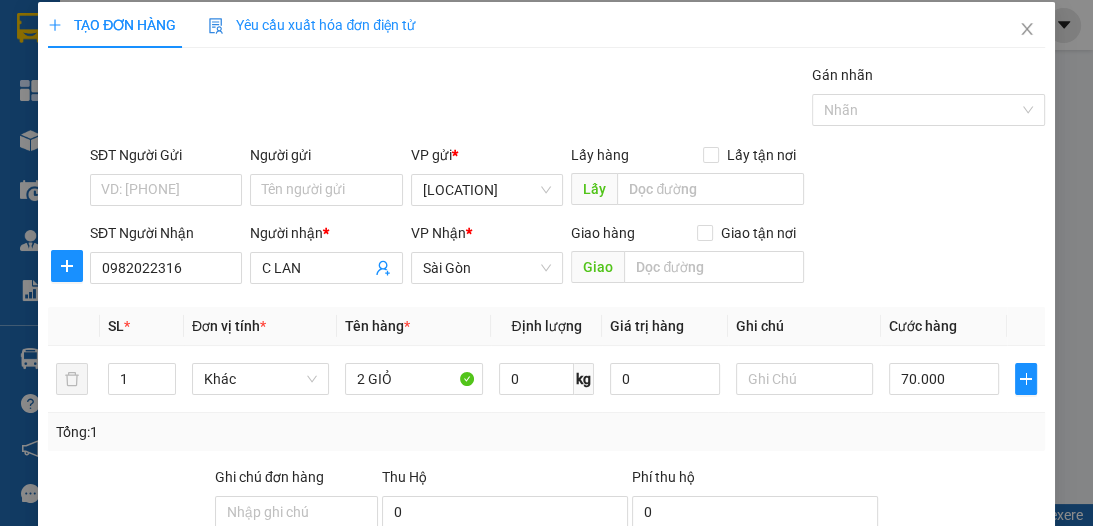 scroll, scrollTop: 0, scrollLeft: 0, axis: both 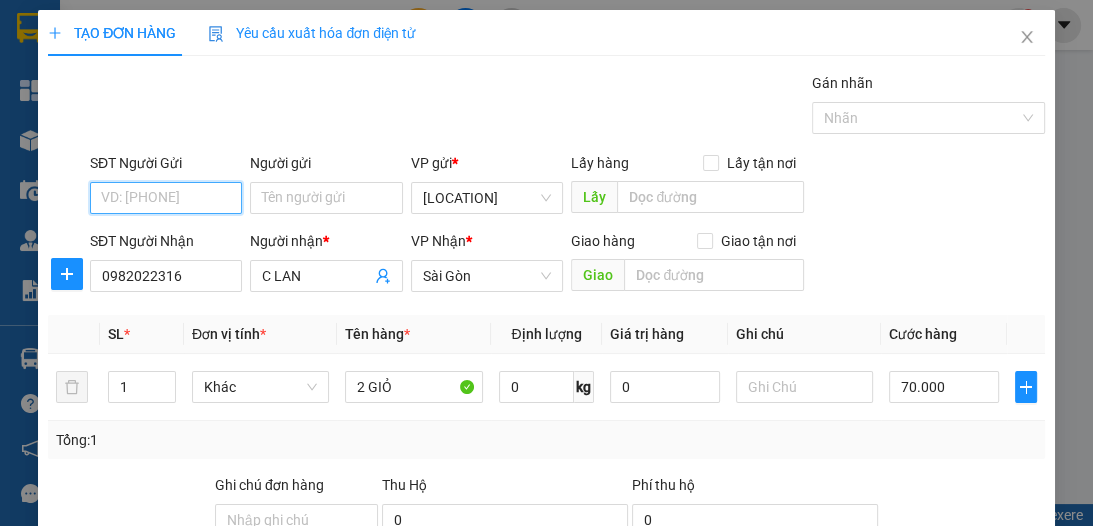 click on "SĐT Người Gửi" at bounding box center (166, 198) 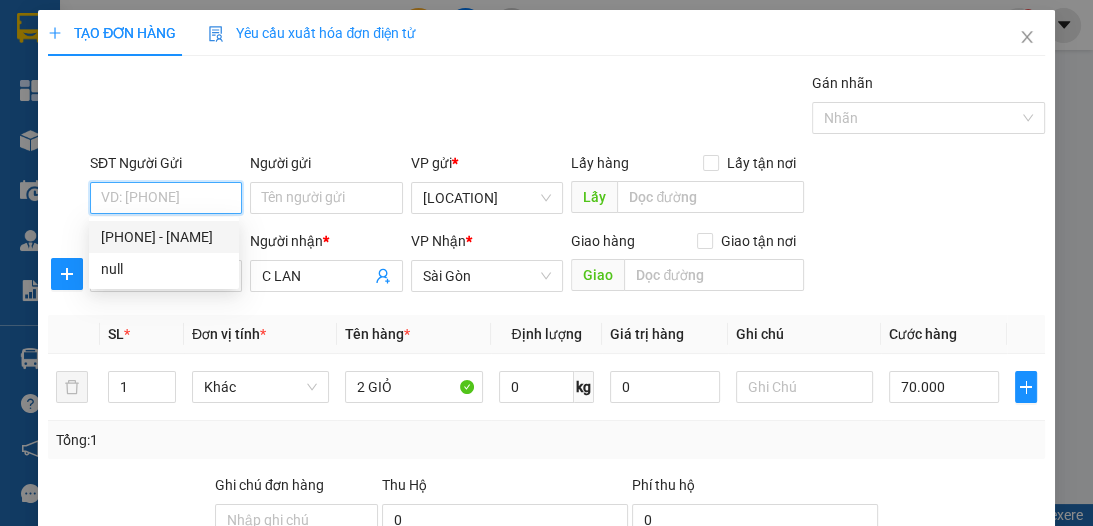 click on "[PHONE] - [NAME]" at bounding box center [164, 237] 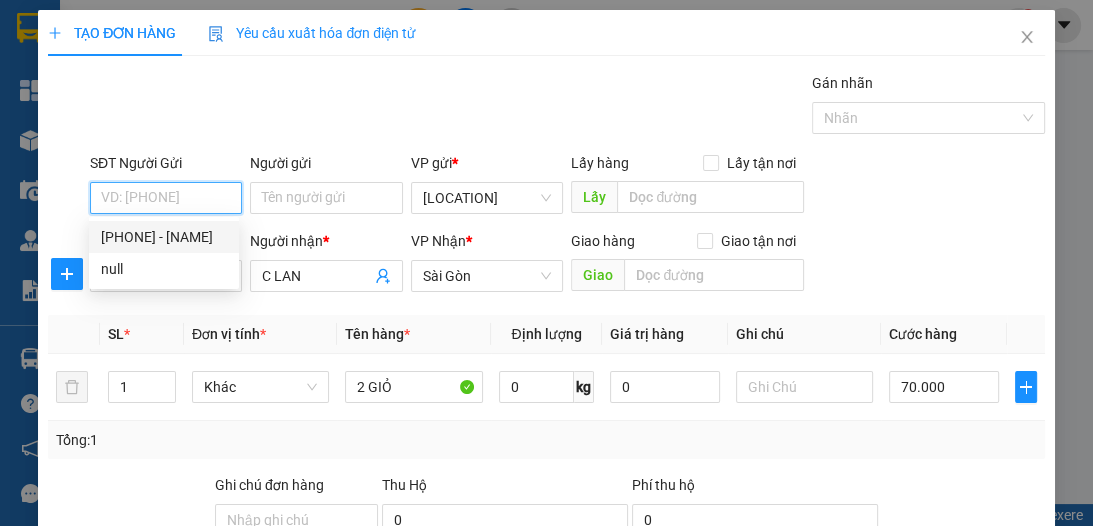 type on "LINH" 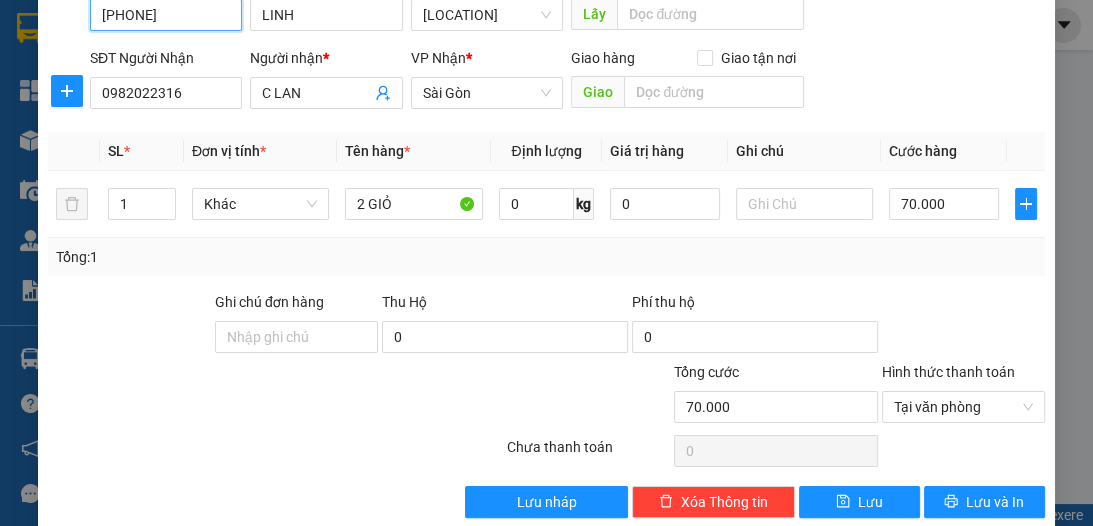 scroll, scrollTop: 212, scrollLeft: 0, axis: vertical 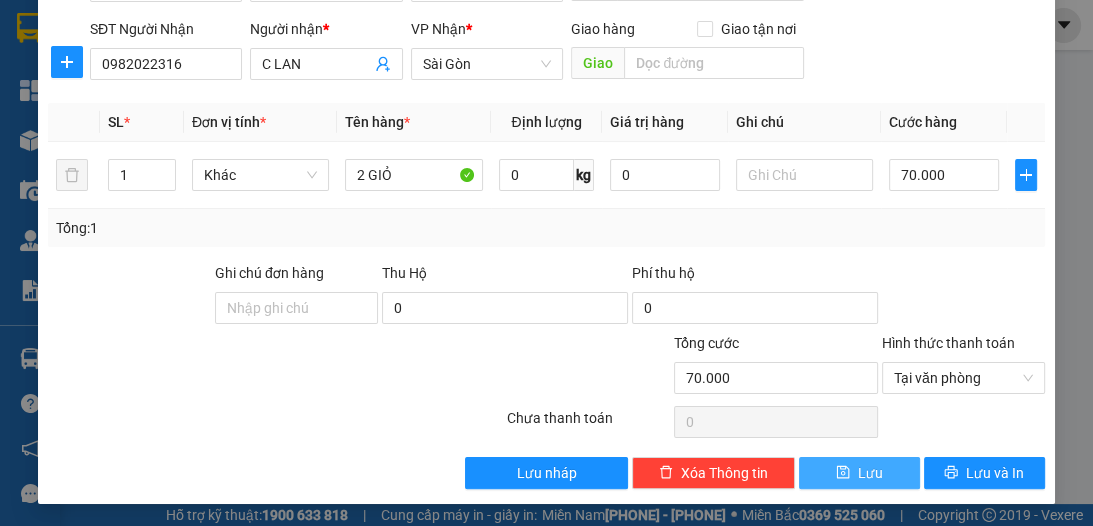 click on "Lưu" at bounding box center [870, 473] 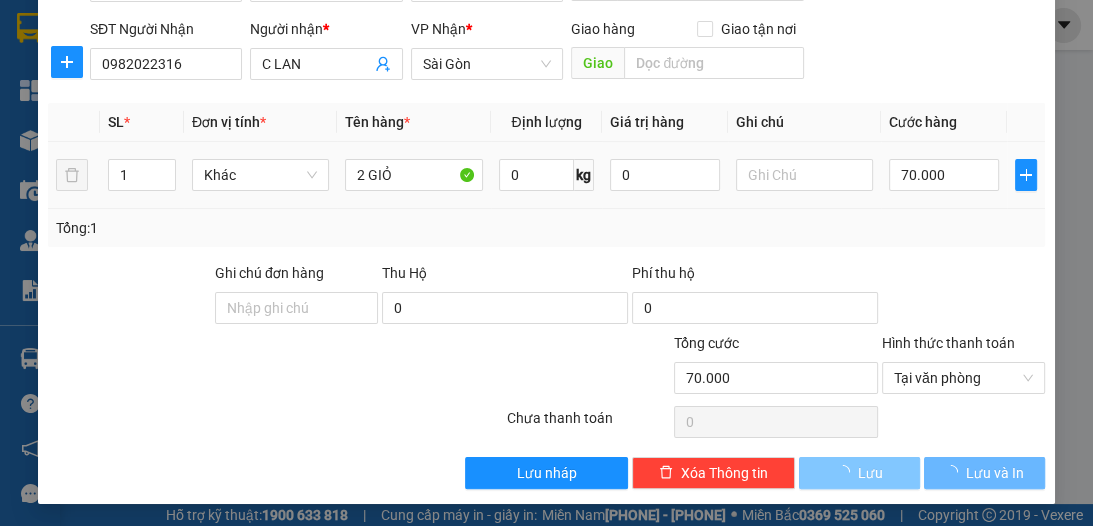 type 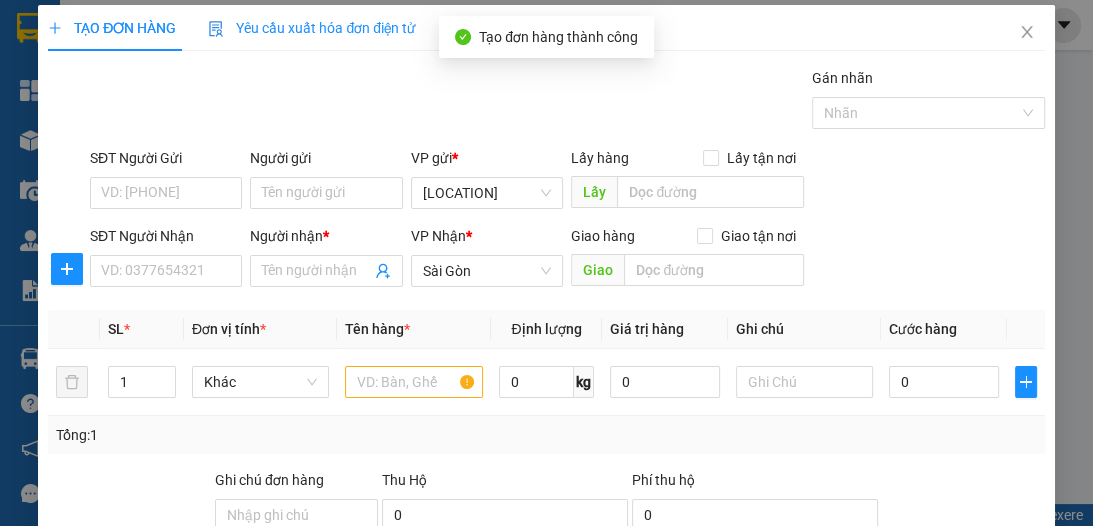 scroll, scrollTop: 0, scrollLeft: 0, axis: both 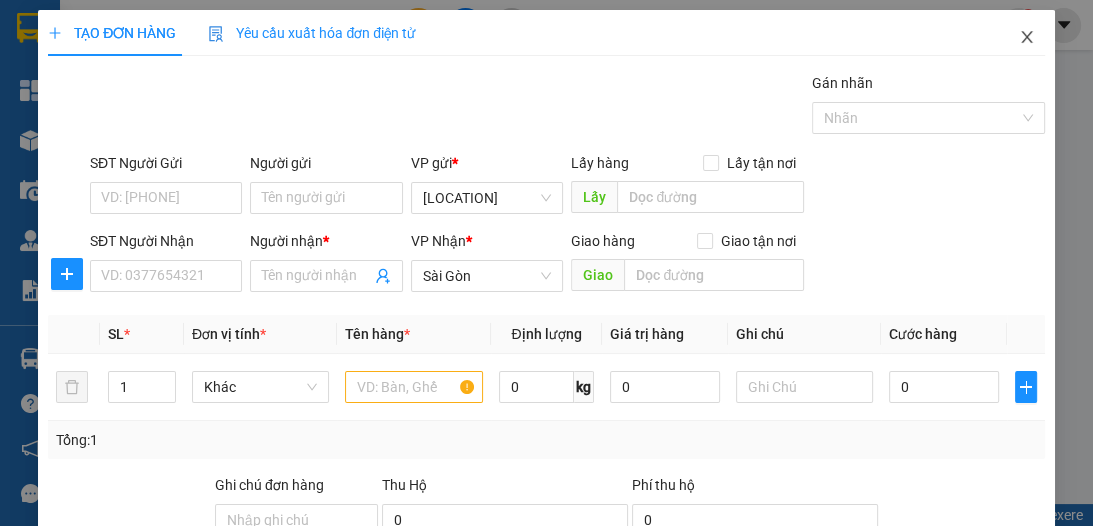 click 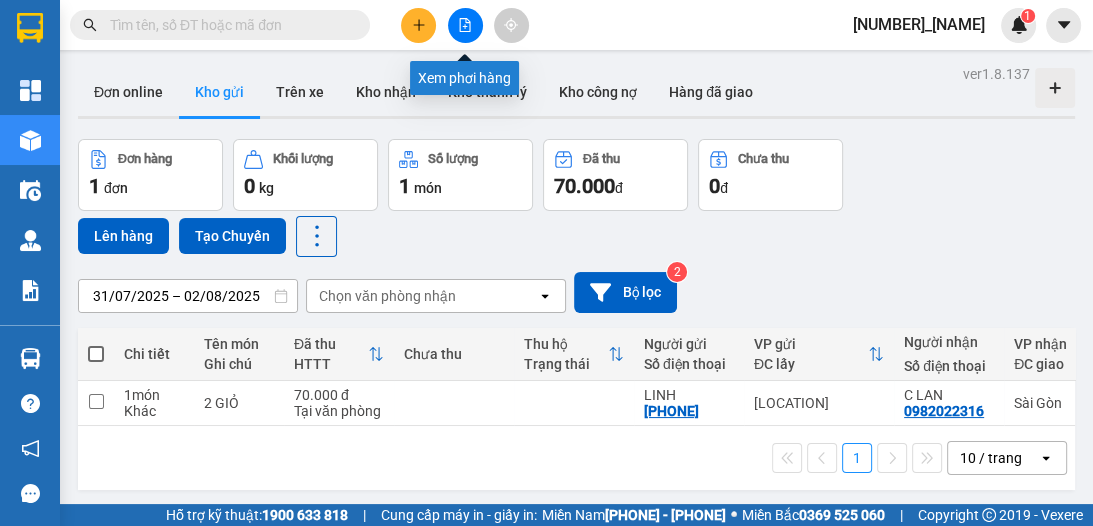 click at bounding box center (465, 25) 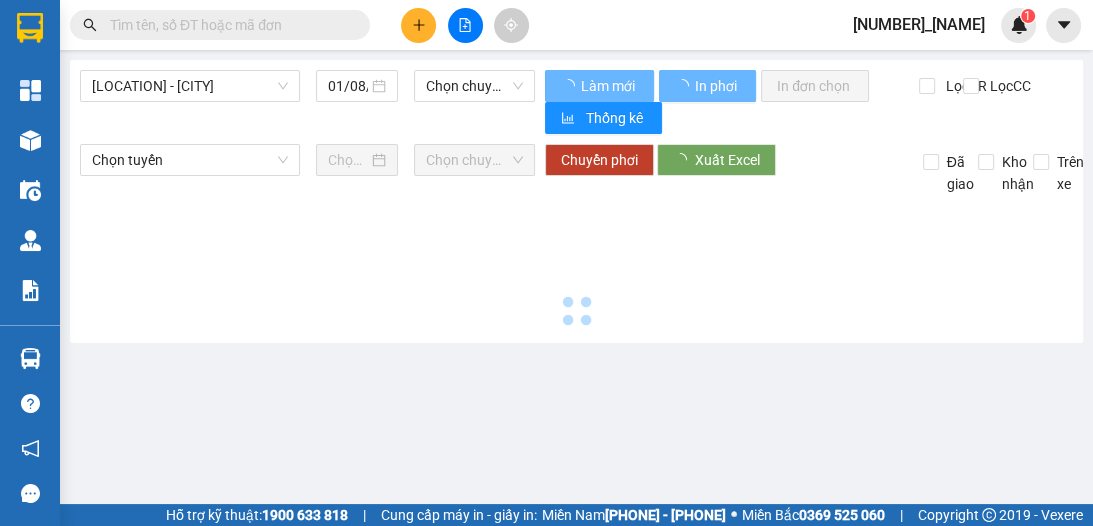 type on "02/08/2025" 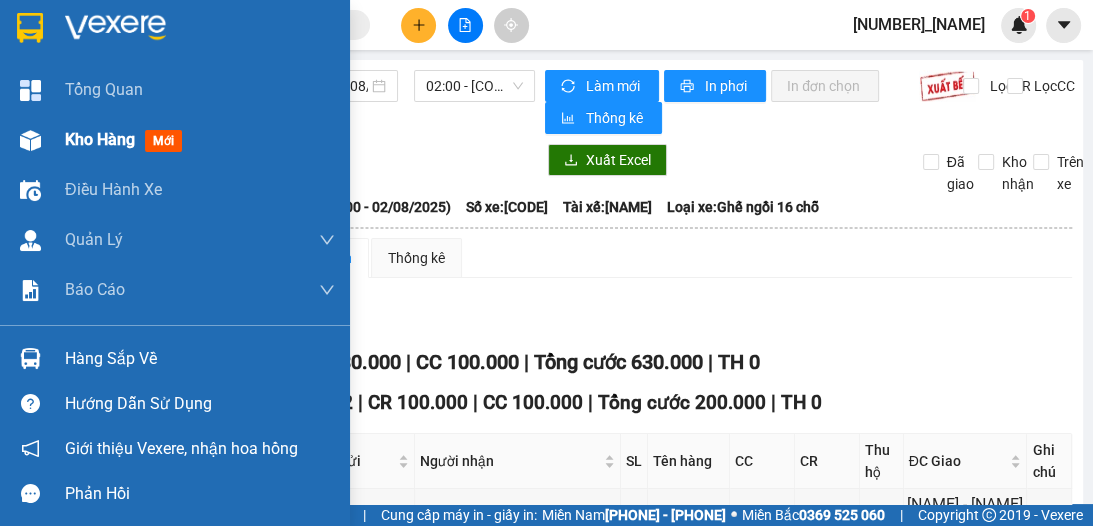 click on "Kho hàng" at bounding box center [100, 139] 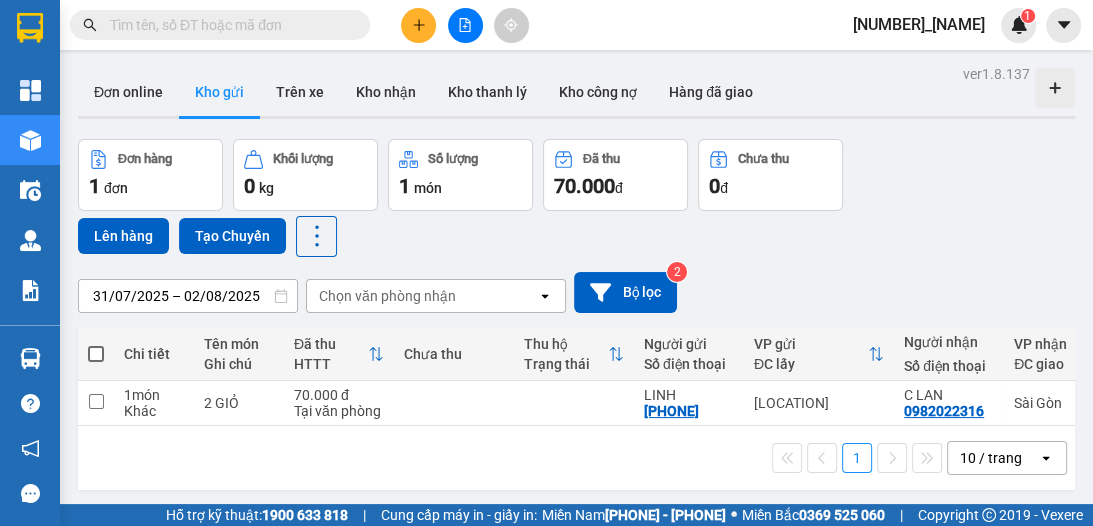 click on "10 / trang" at bounding box center [991, 458] 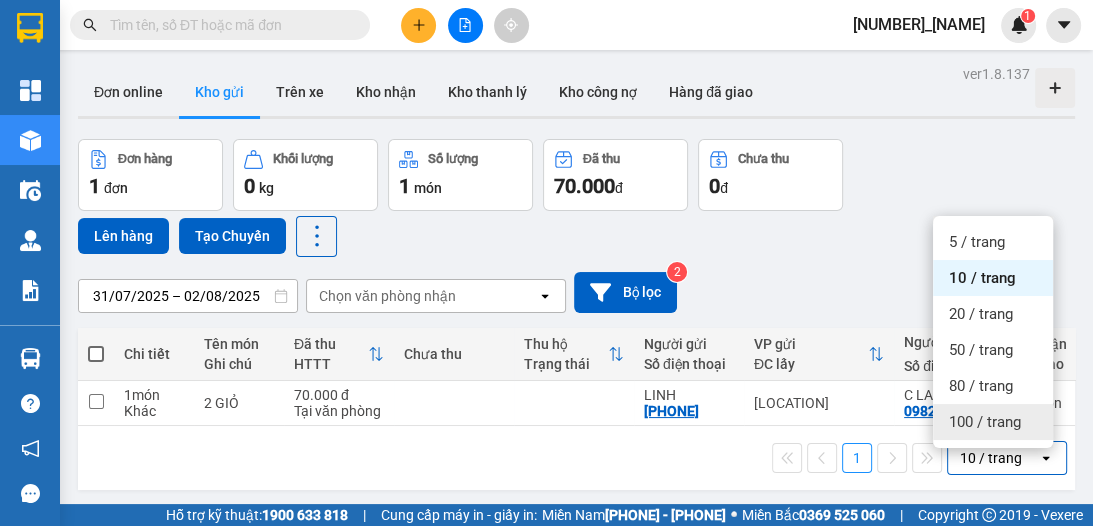 click on "100 / trang" at bounding box center [985, 422] 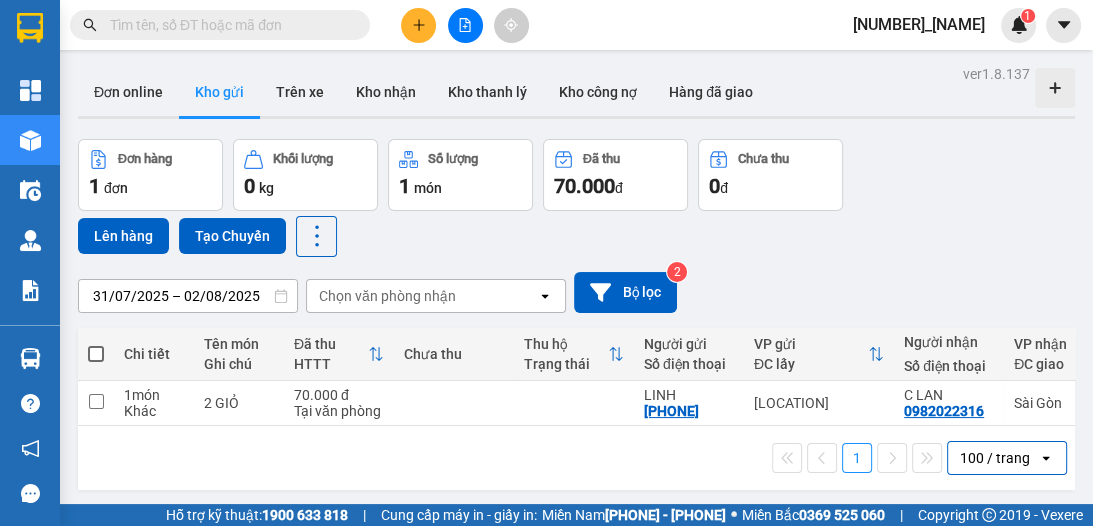 click at bounding box center (96, 354) 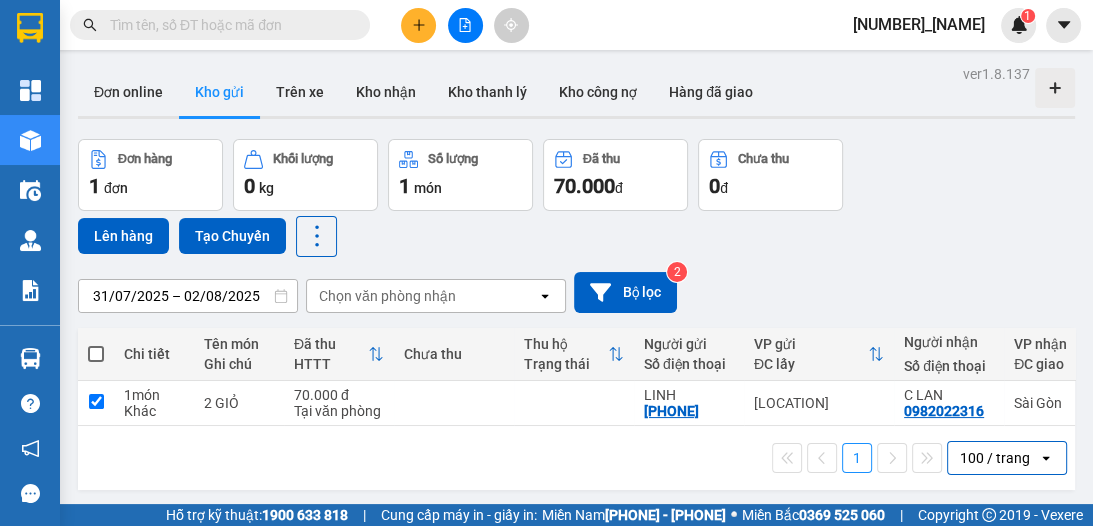 checkbox on "true" 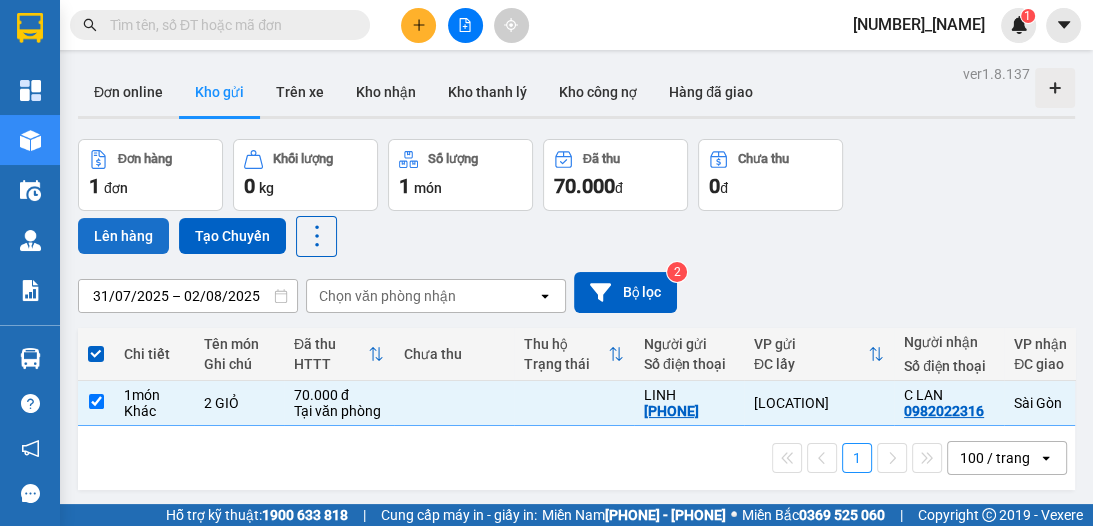 click on "Lên hàng" at bounding box center (123, 236) 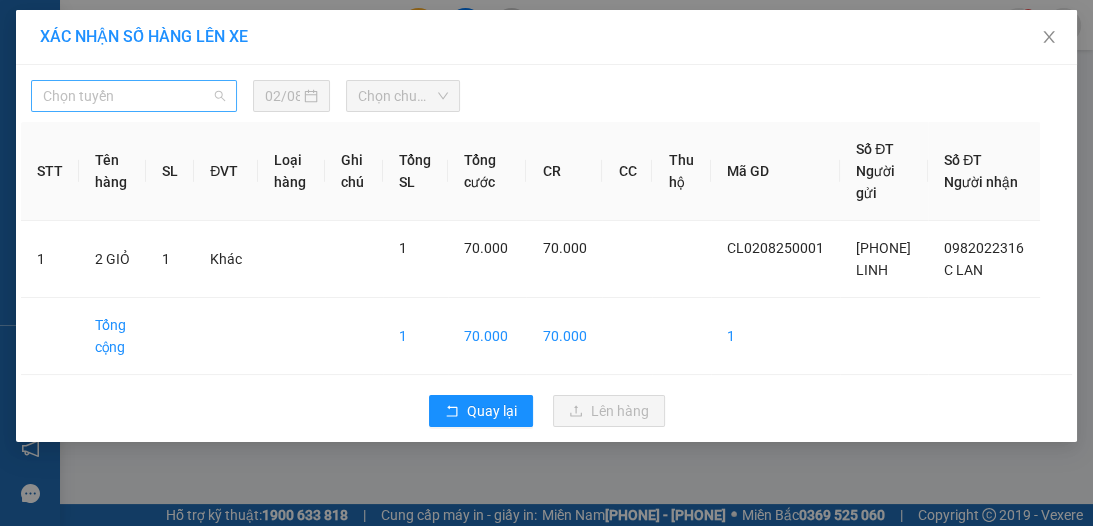 click on "Chọn tuyến" at bounding box center [134, 96] 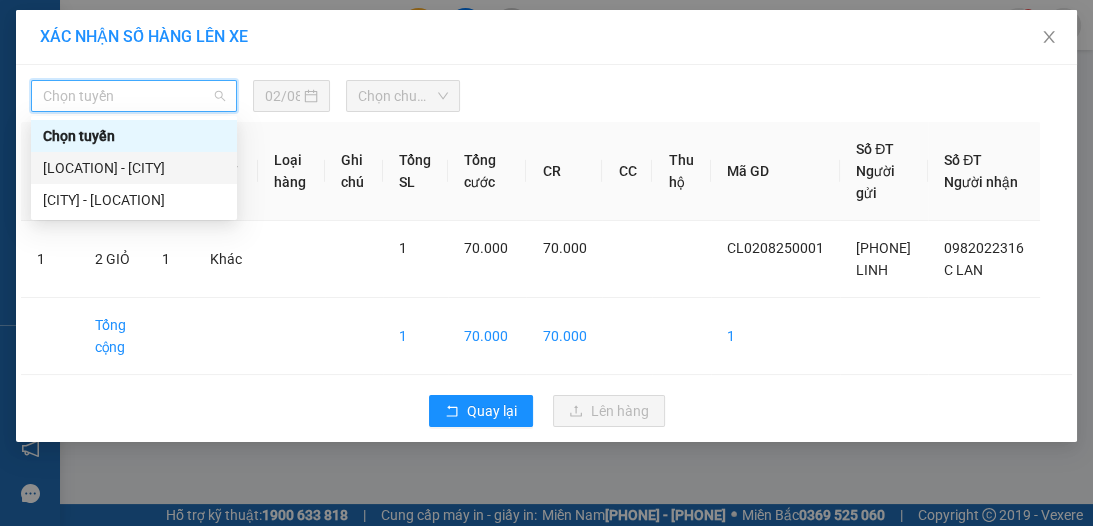 click on "[LOCATION] - [CITY]" at bounding box center [134, 168] 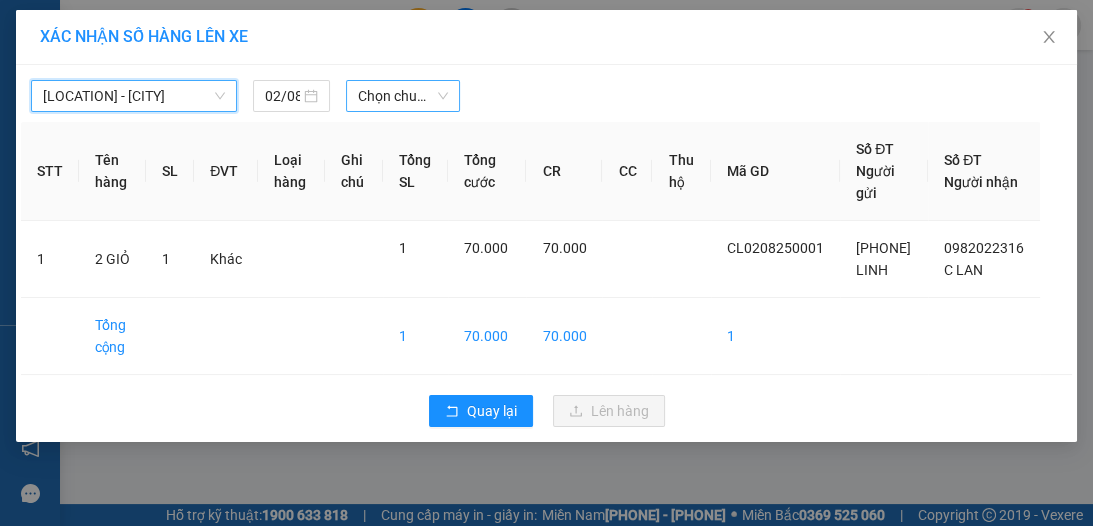 click on "Chọn chuyến" at bounding box center [403, 96] 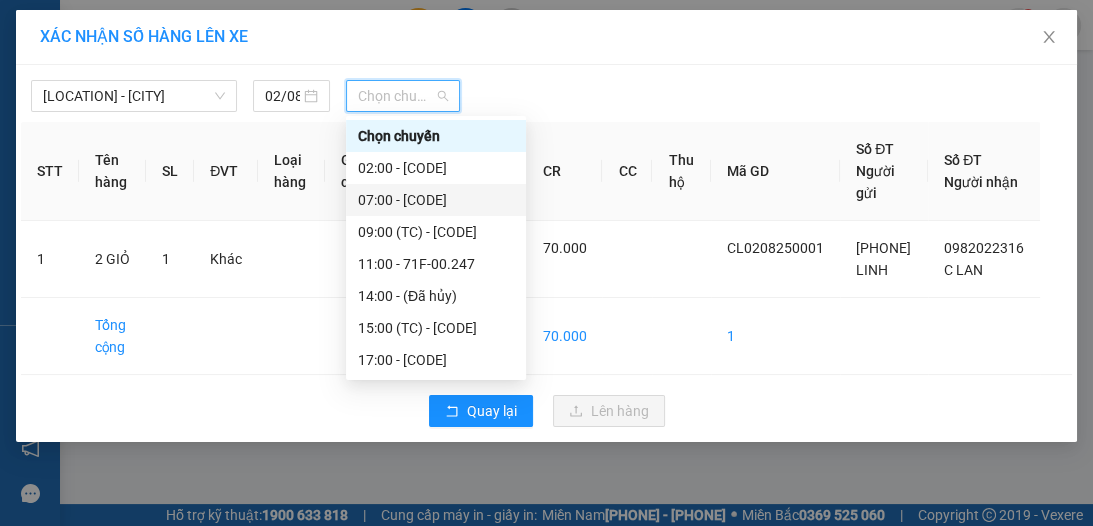 click on "[TIME] - [CODE]" at bounding box center (436, 200) 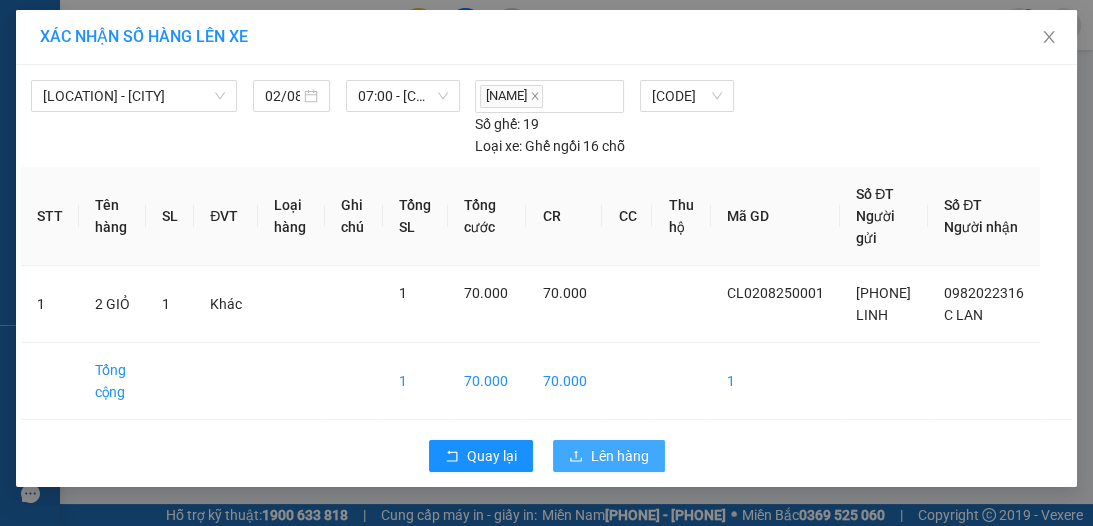 click on "Lên hàng" at bounding box center [620, 456] 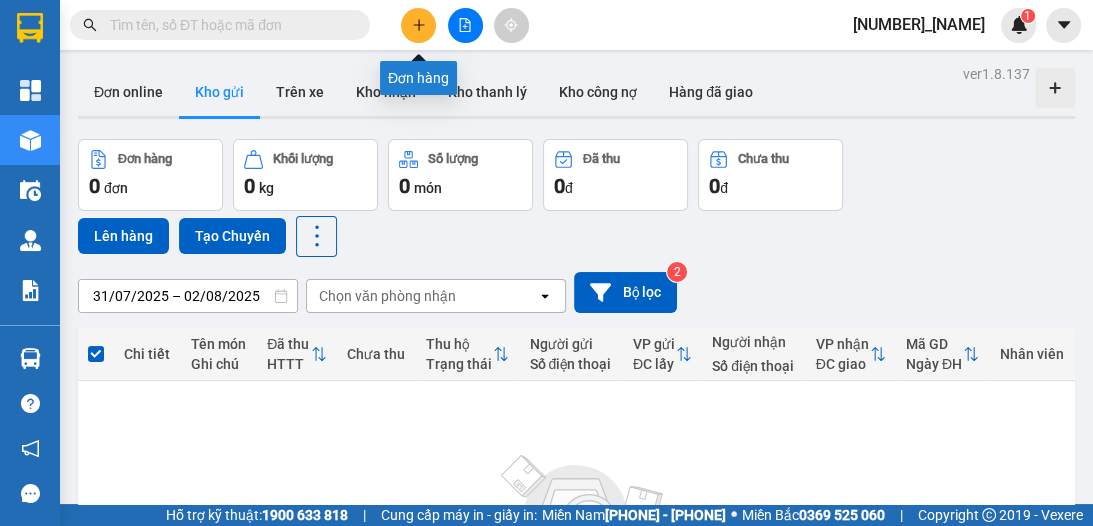 click 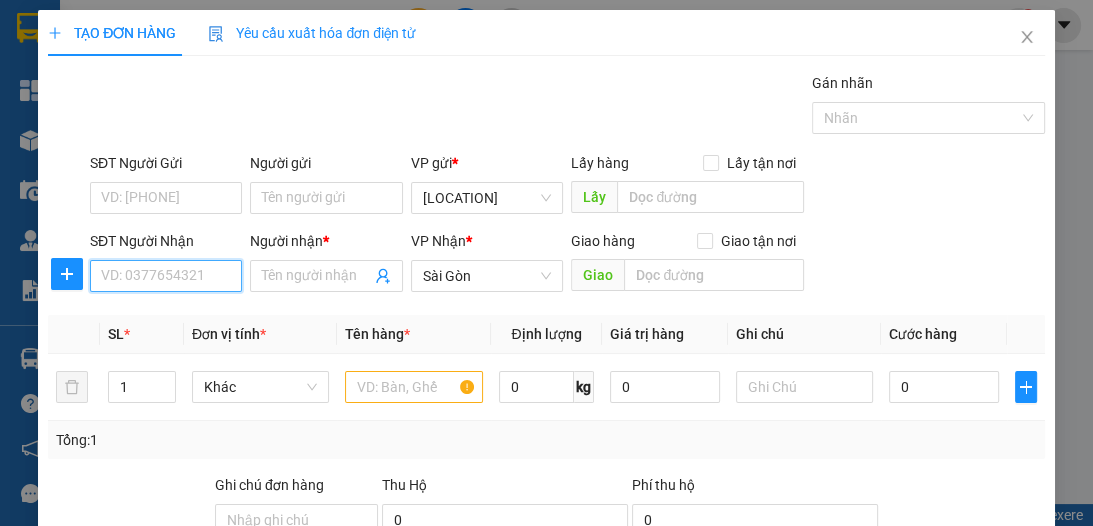 drag, startPoint x: 166, startPoint y: 276, endPoint x: 160, endPoint y: 260, distance: 17.088007 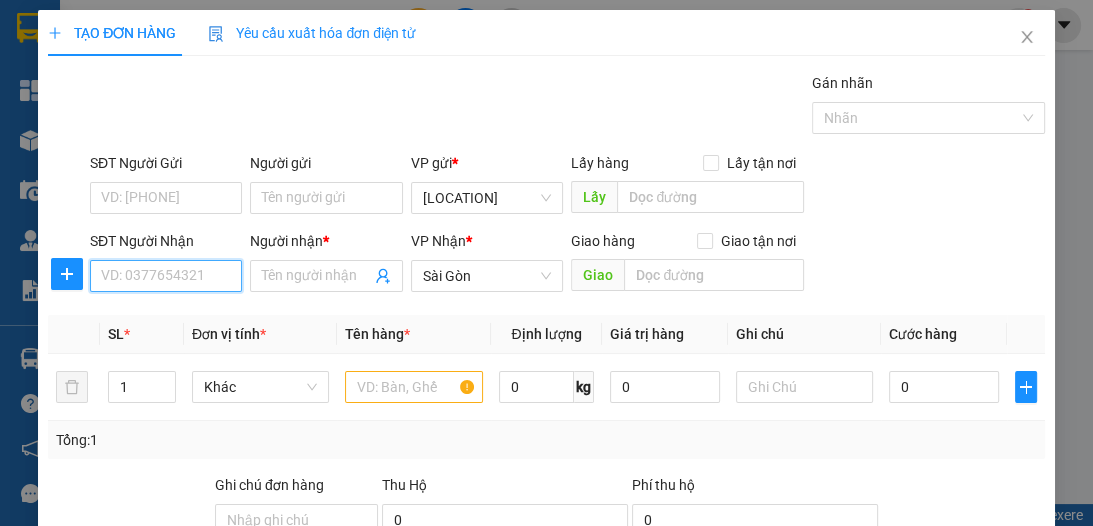 click on "SĐT Người Nhận" at bounding box center (166, 276) 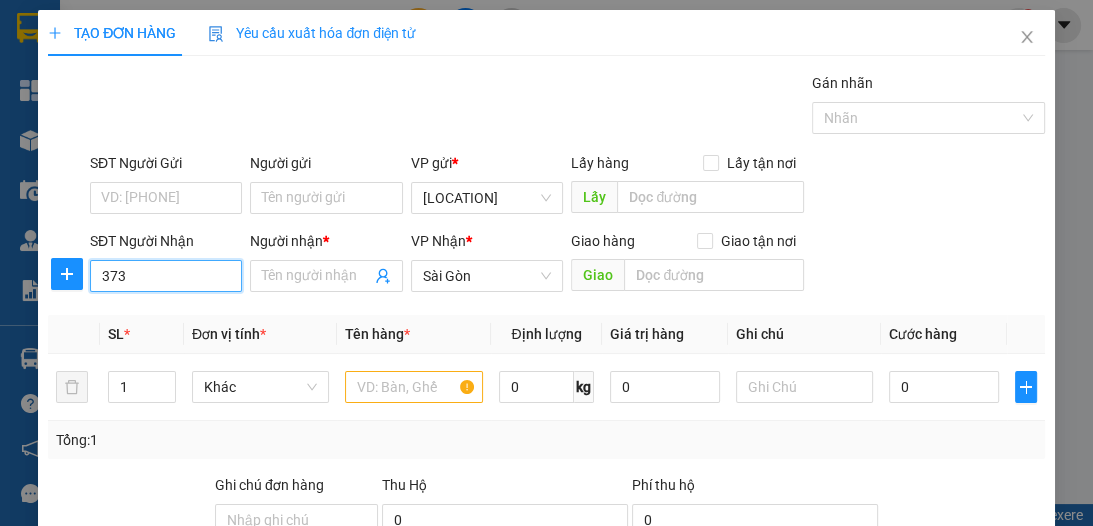 click on "373" at bounding box center [166, 276] 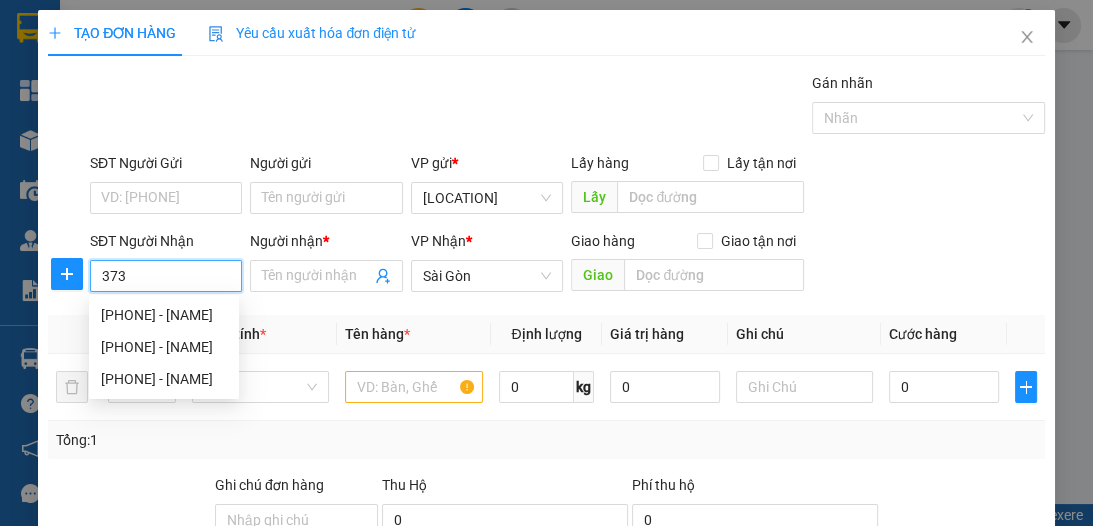 click on "373" at bounding box center (166, 276) 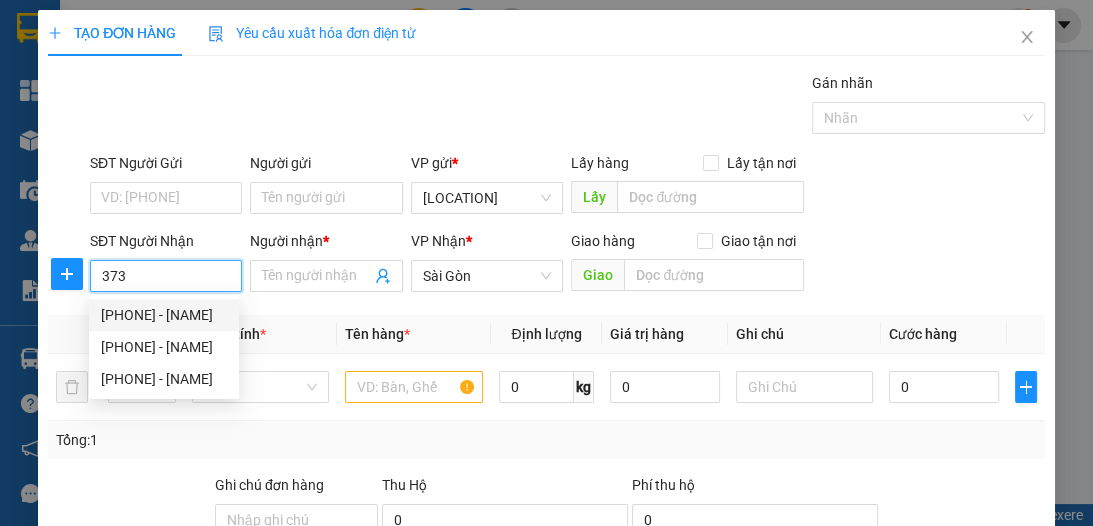 drag, startPoint x: 217, startPoint y: 321, endPoint x: 174, endPoint y: 300, distance: 47.853943 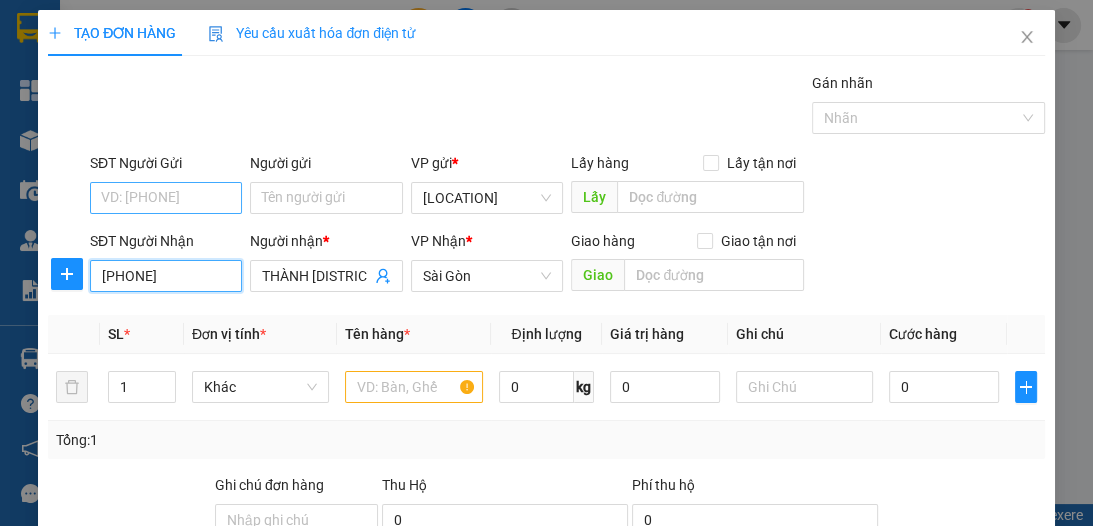 type on "[PHONE]" 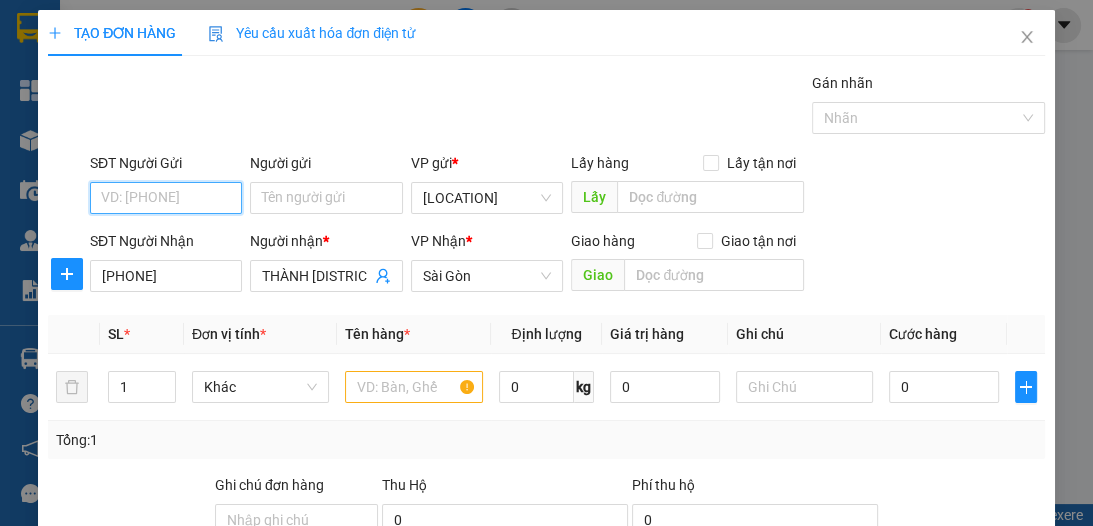 click on "SĐT Người Gửi" at bounding box center [166, 198] 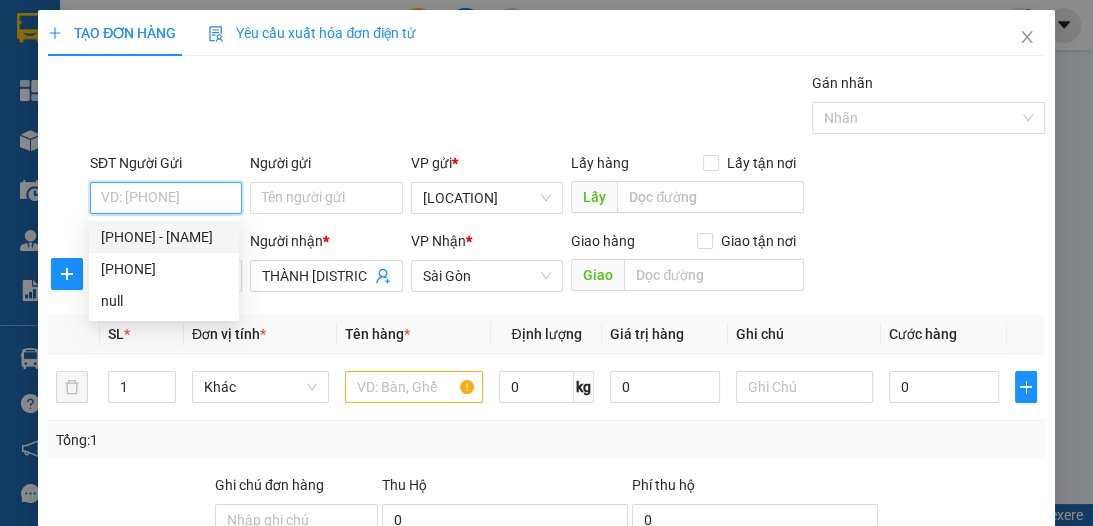 click on "[PHONE] - [NAME]" at bounding box center (164, 237) 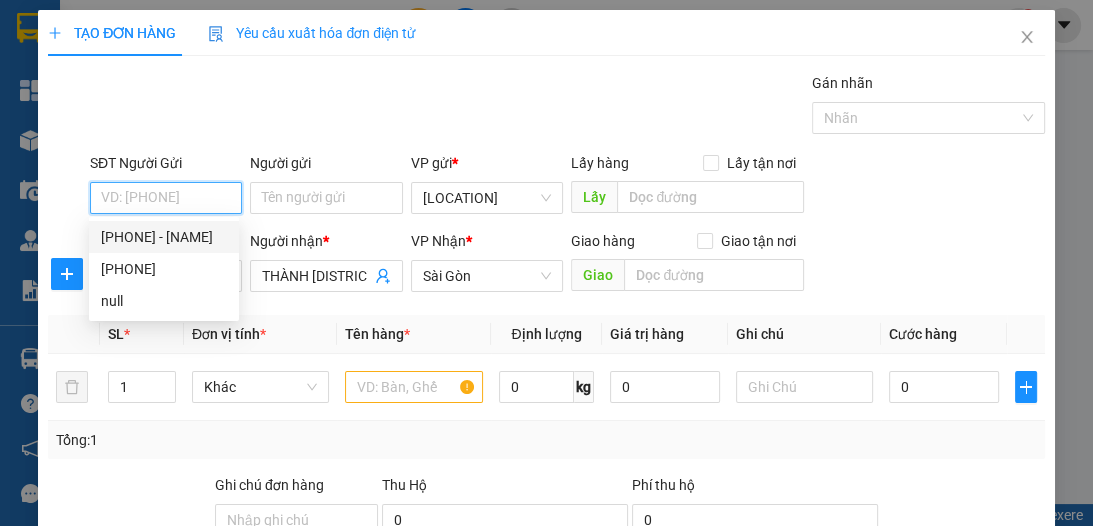 type on "[PHONE]" 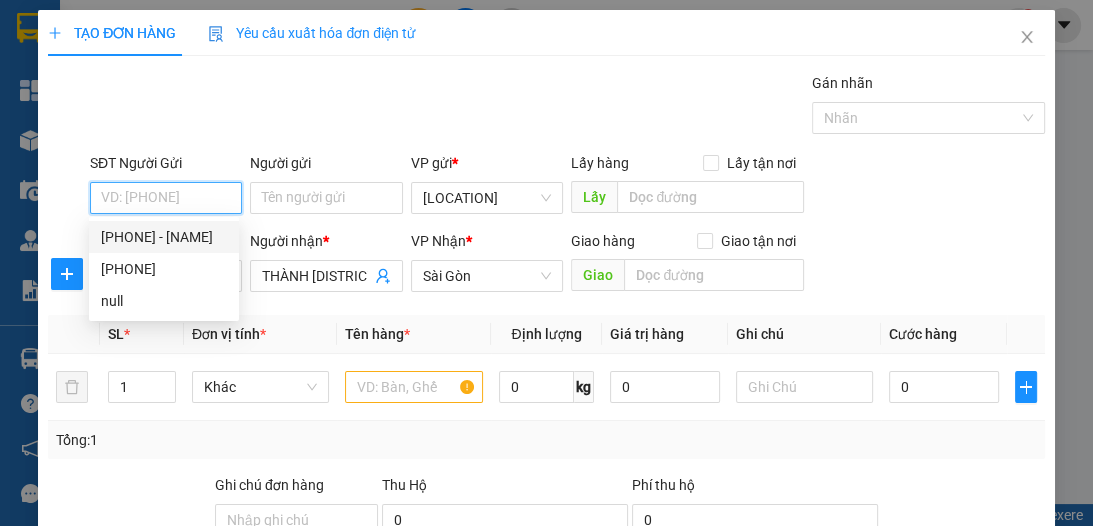type on "MINH" 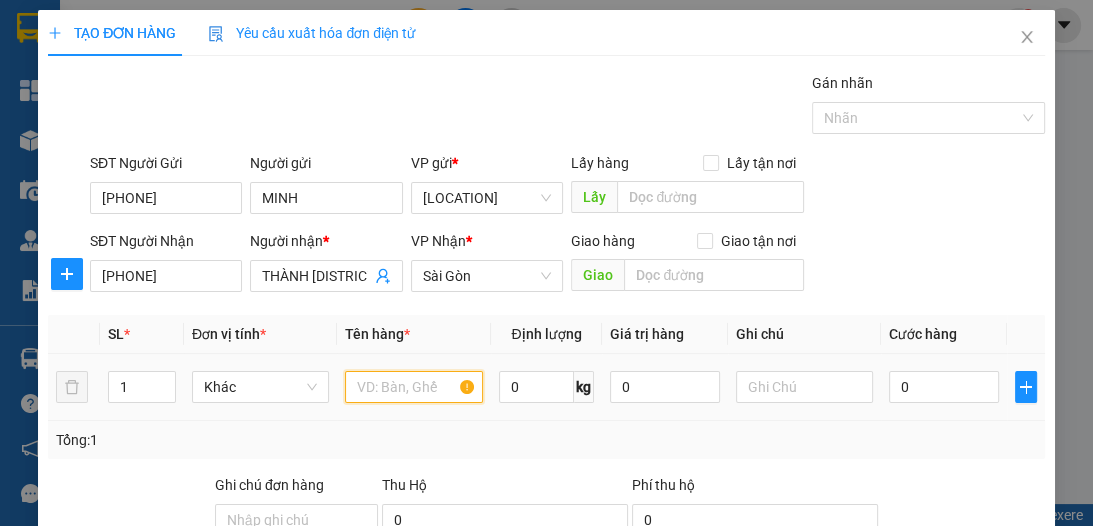 click at bounding box center [413, 387] 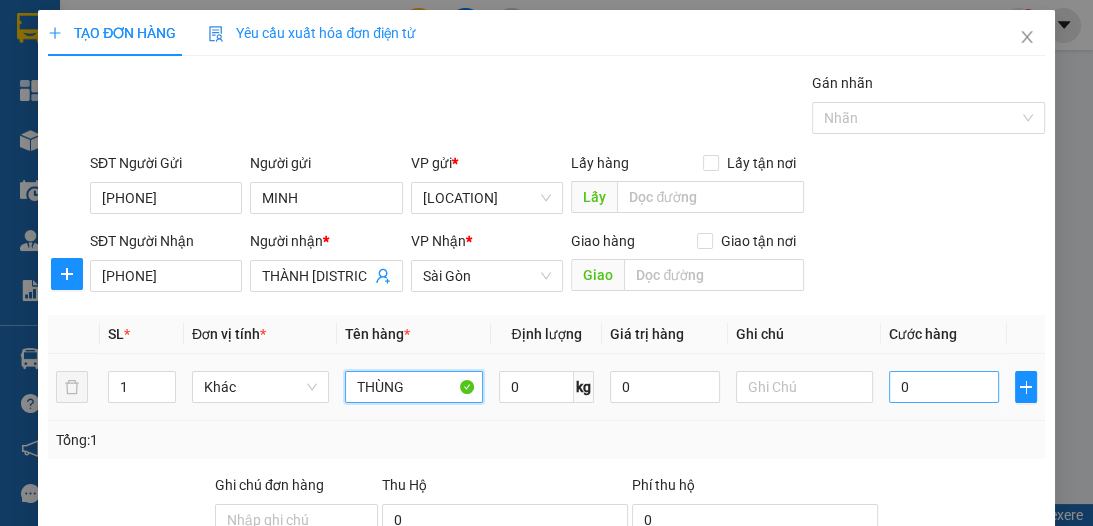 type on "THÙNG" 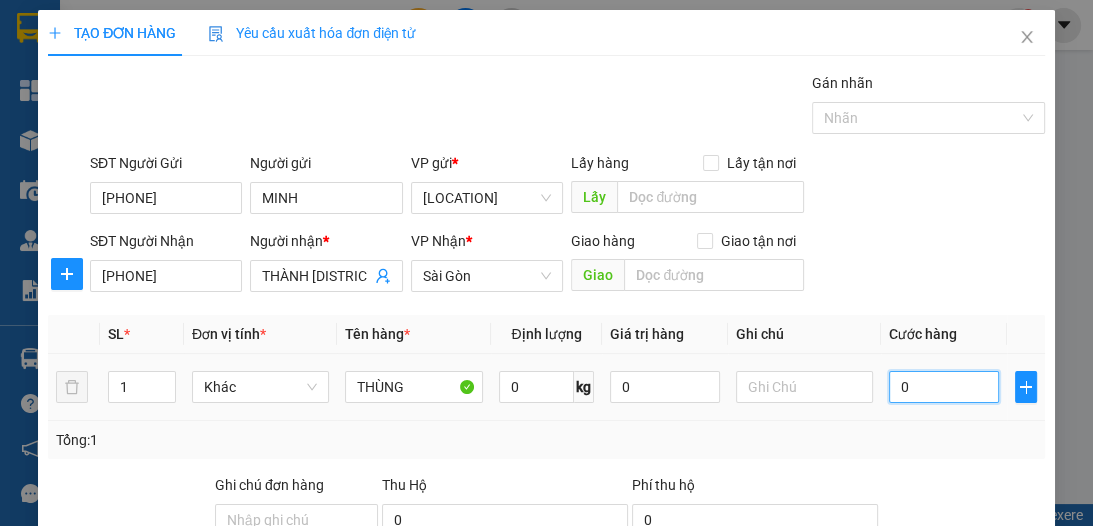 click on "0" at bounding box center [944, 387] 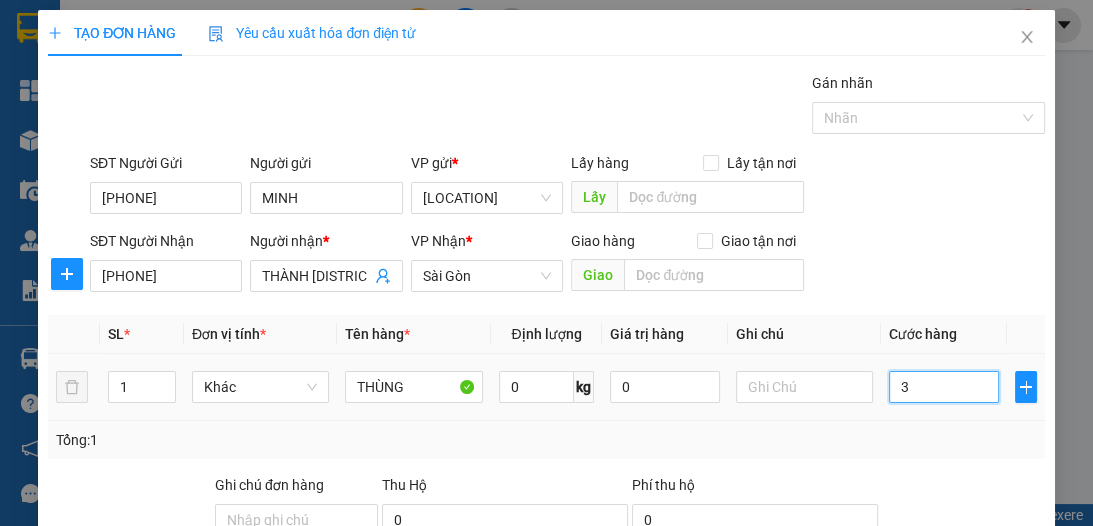 type on "30" 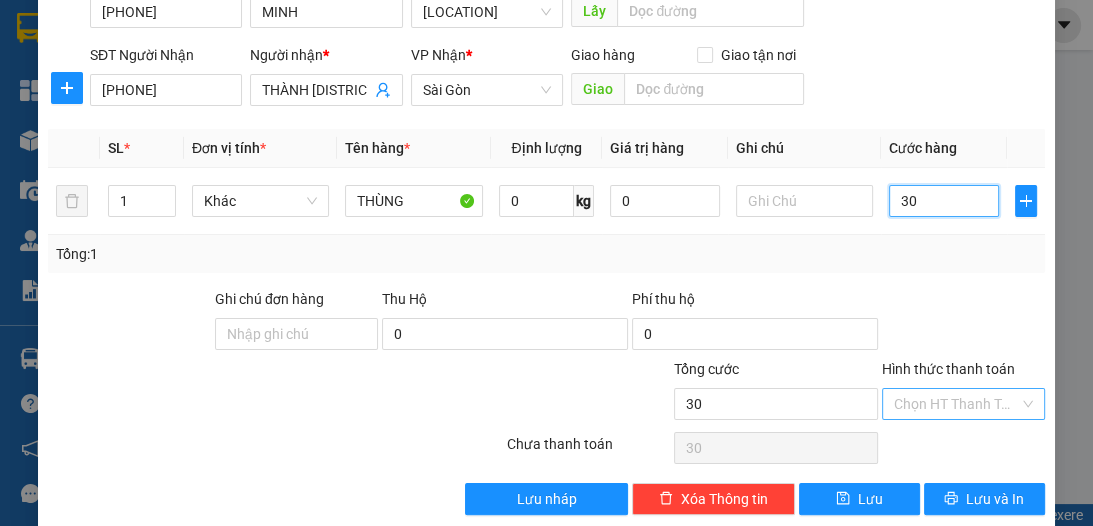 scroll, scrollTop: 212, scrollLeft: 0, axis: vertical 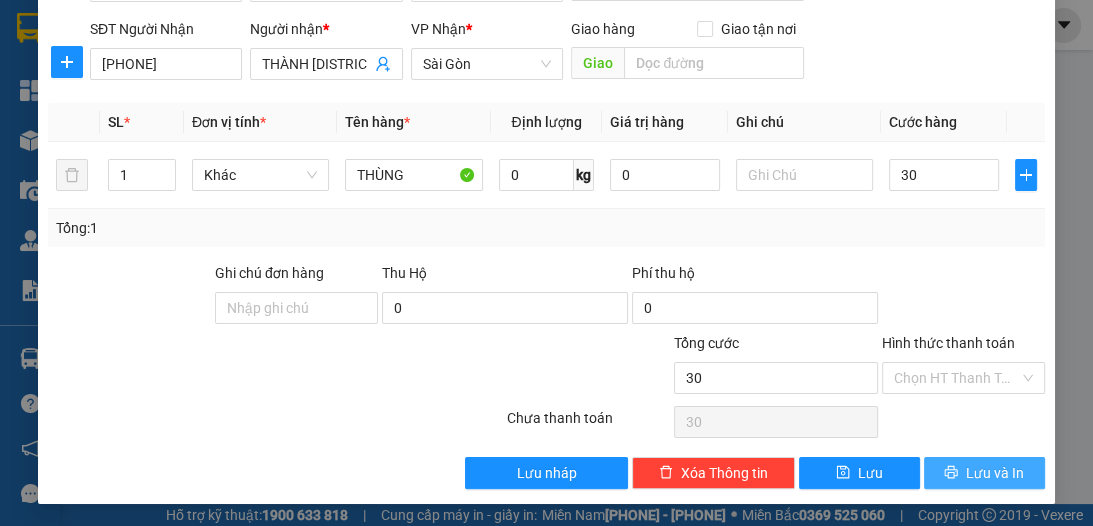 type on "30.000" 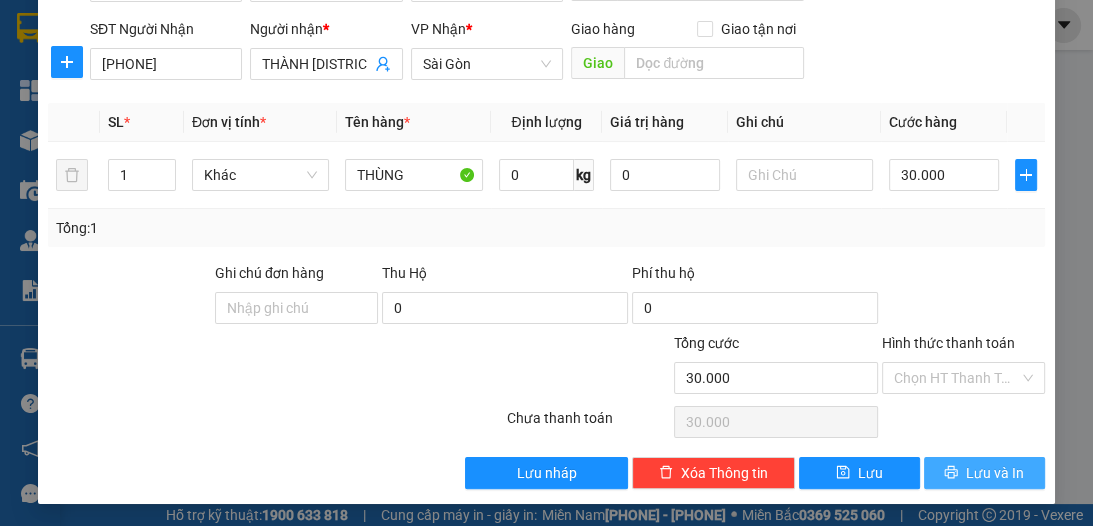 click on "Lưu và In" at bounding box center (995, 473) 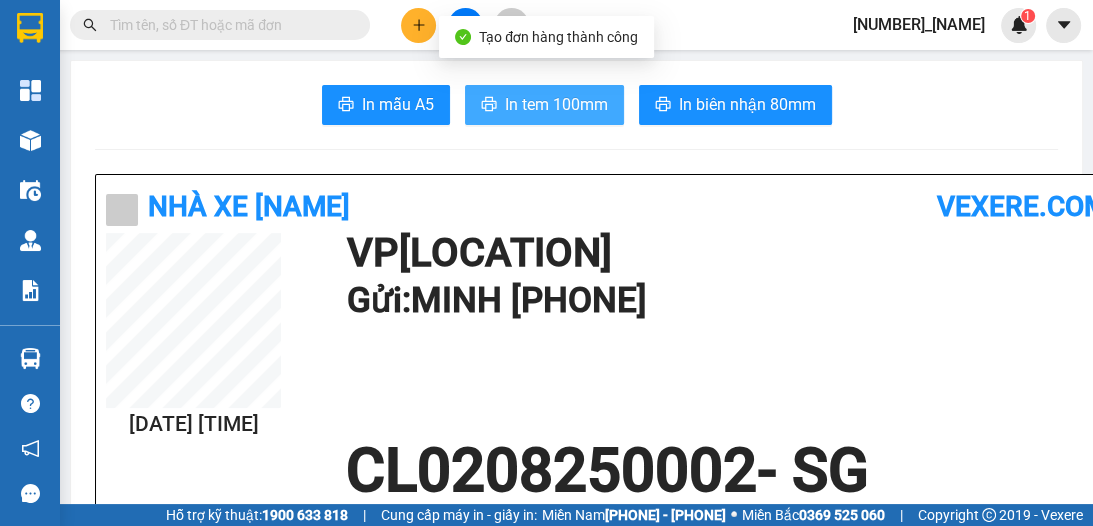 click on "In tem 100mm" at bounding box center [544, 105] 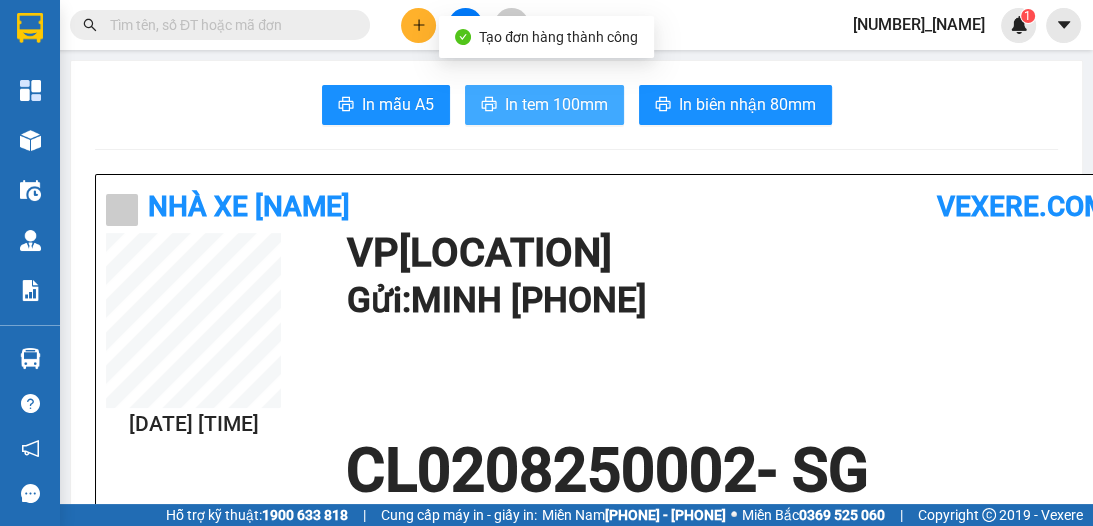 scroll, scrollTop: 0, scrollLeft: 0, axis: both 